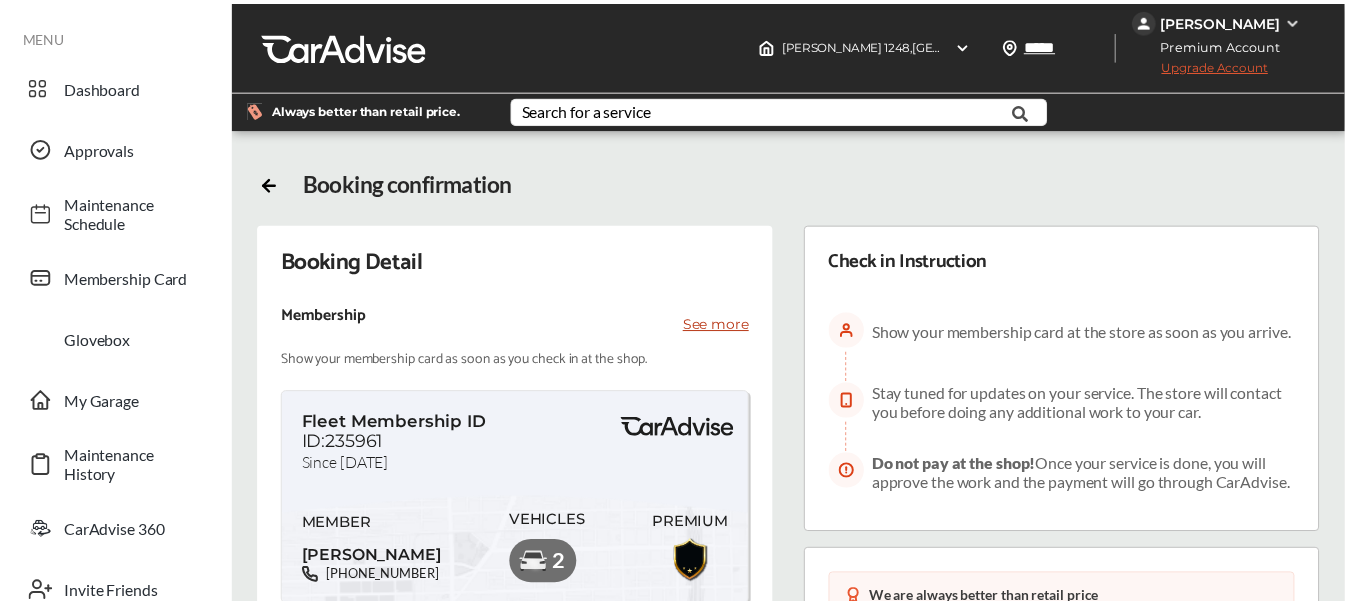 scroll, scrollTop: 846, scrollLeft: 0, axis: vertical 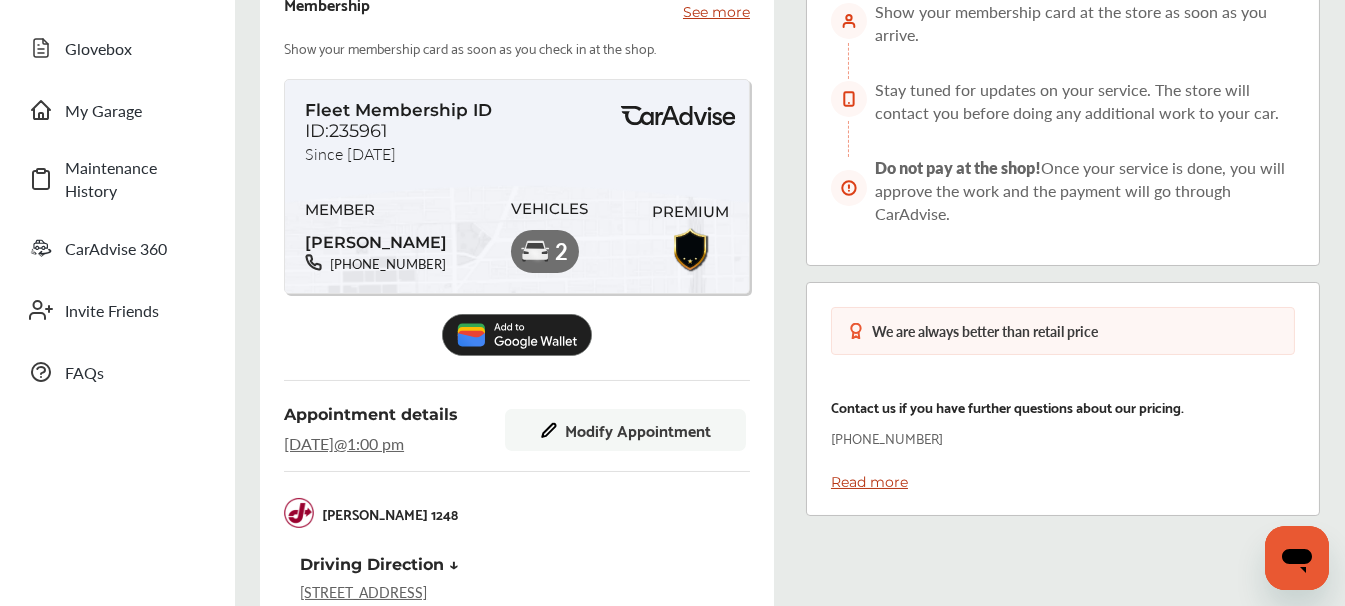 click 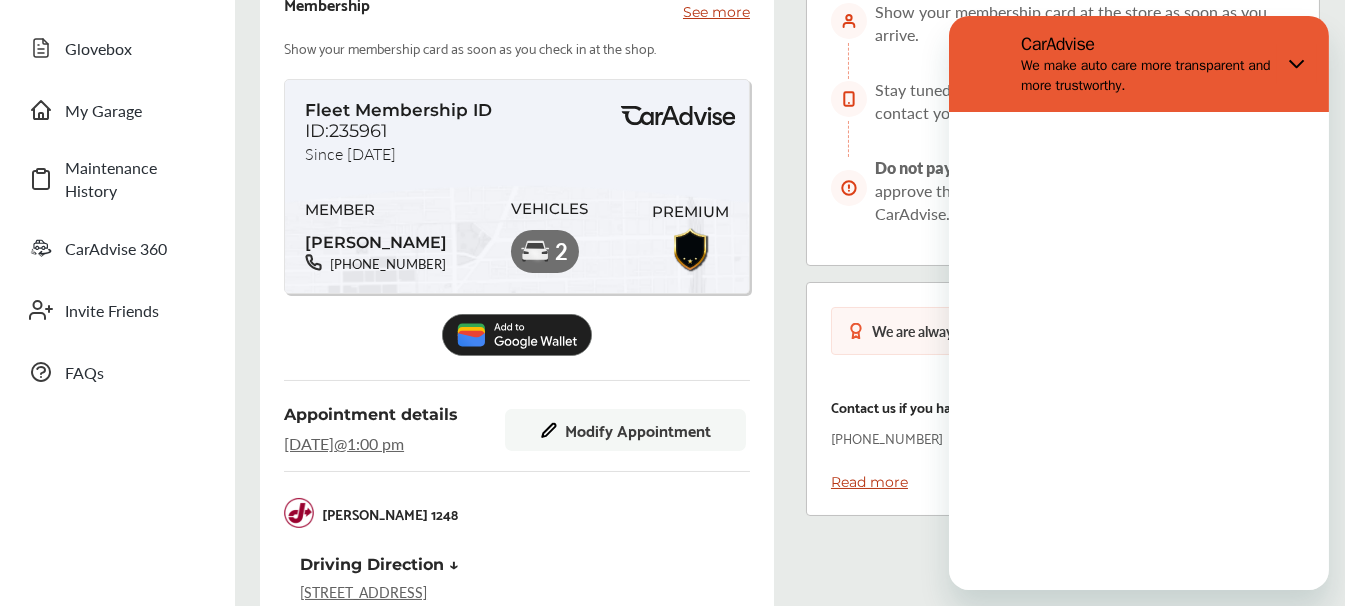 scroll, scrollTop: 0, scrollLeft: 0, axis: both 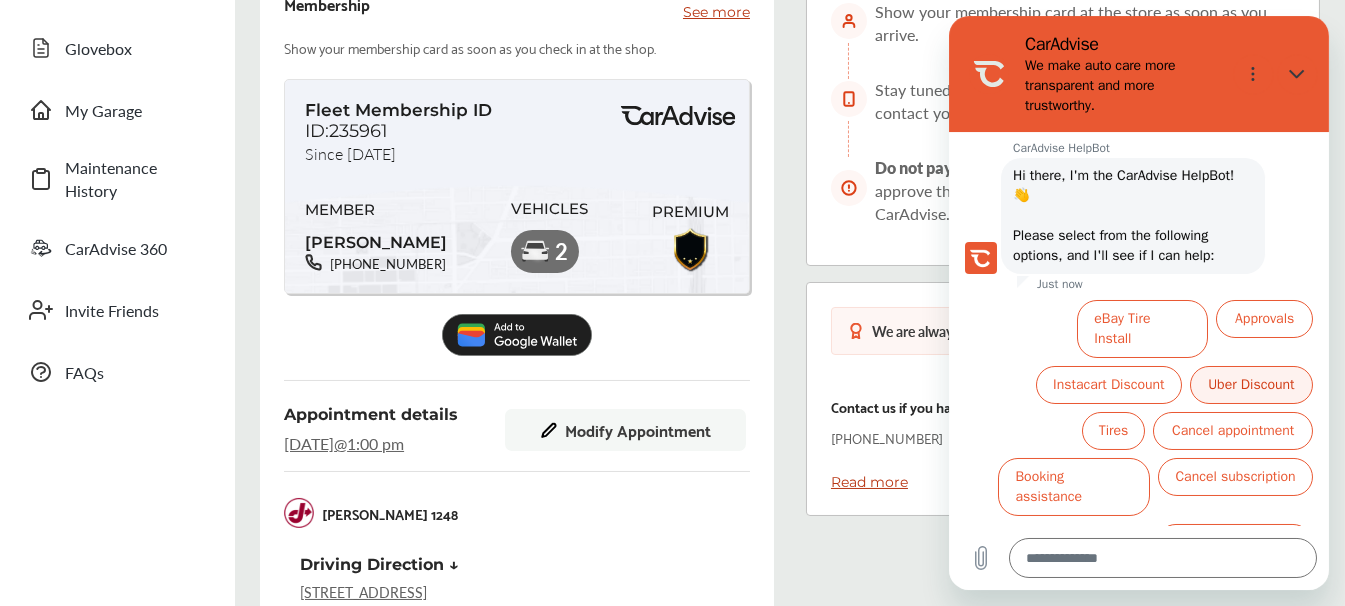 click on "Uber Discount" at bounding box center (1250, 385) 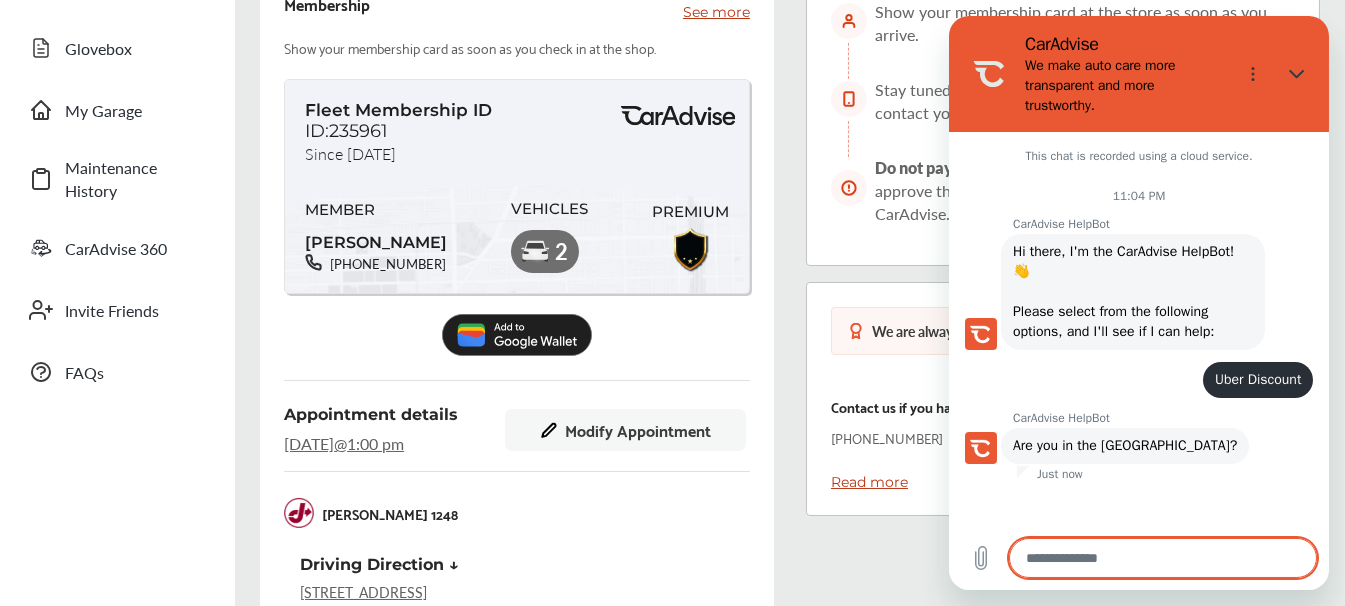 scroll, scrollTop: 6, scrollLeft: 0, axis: vertical 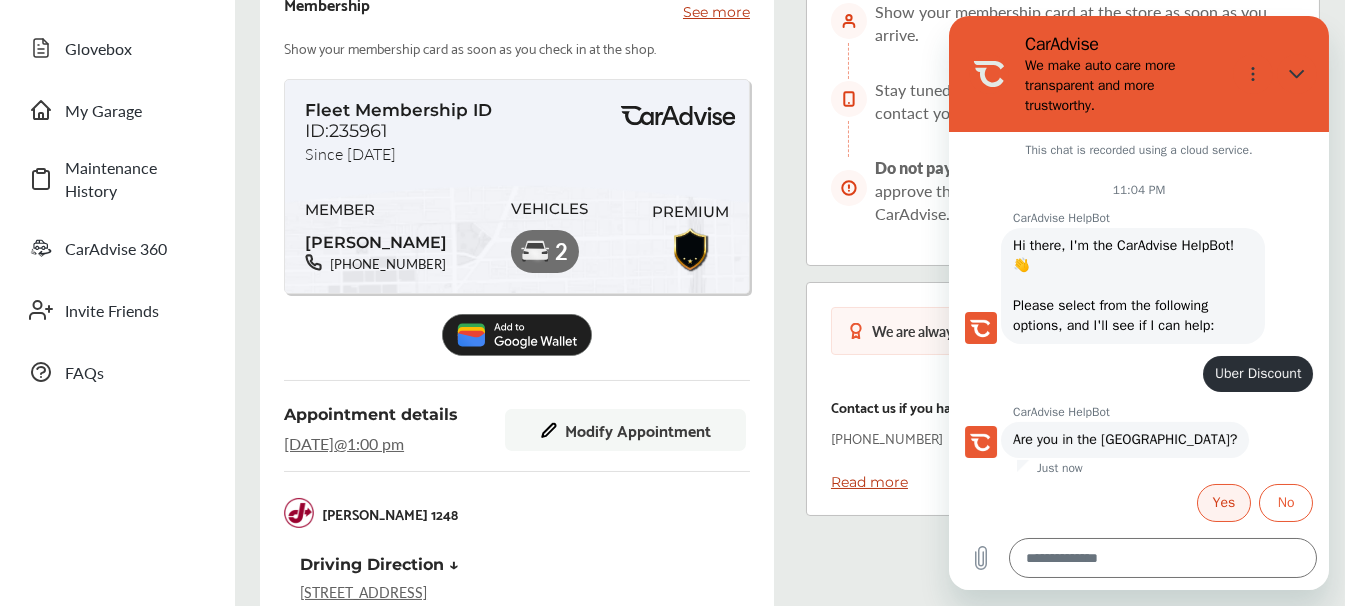 click on "Yes" at bounding box center (1223, 503) 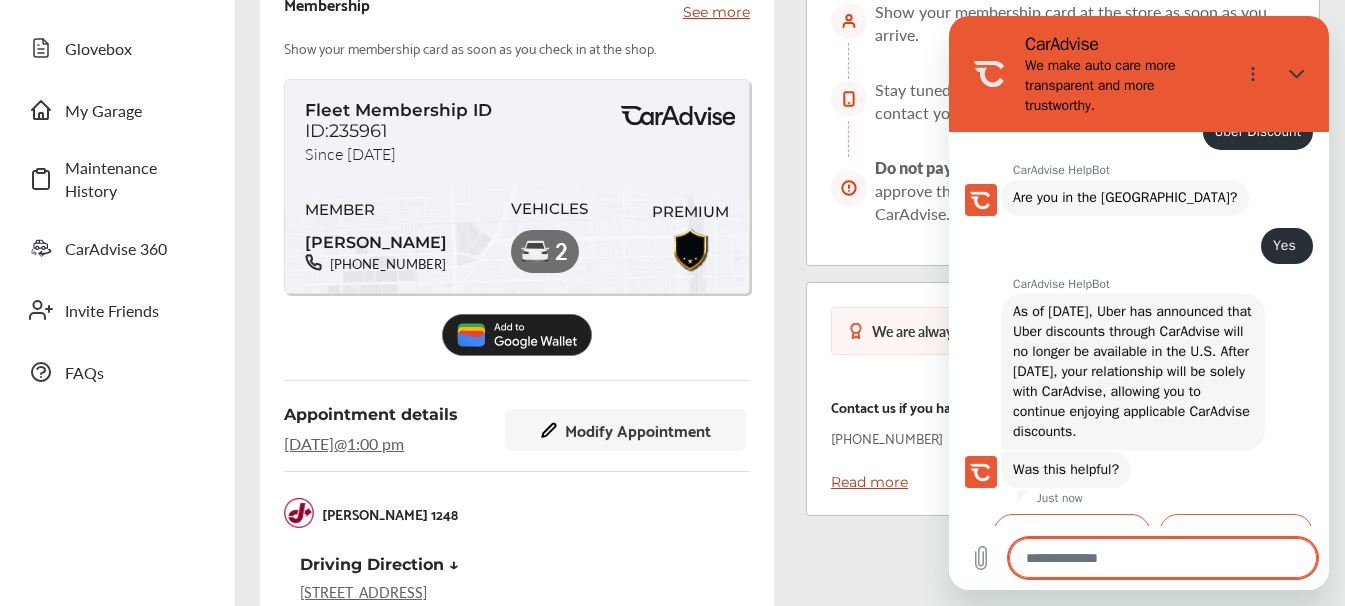scroll, scrollTop: 344, scrollLeft: 0, axis: vertical 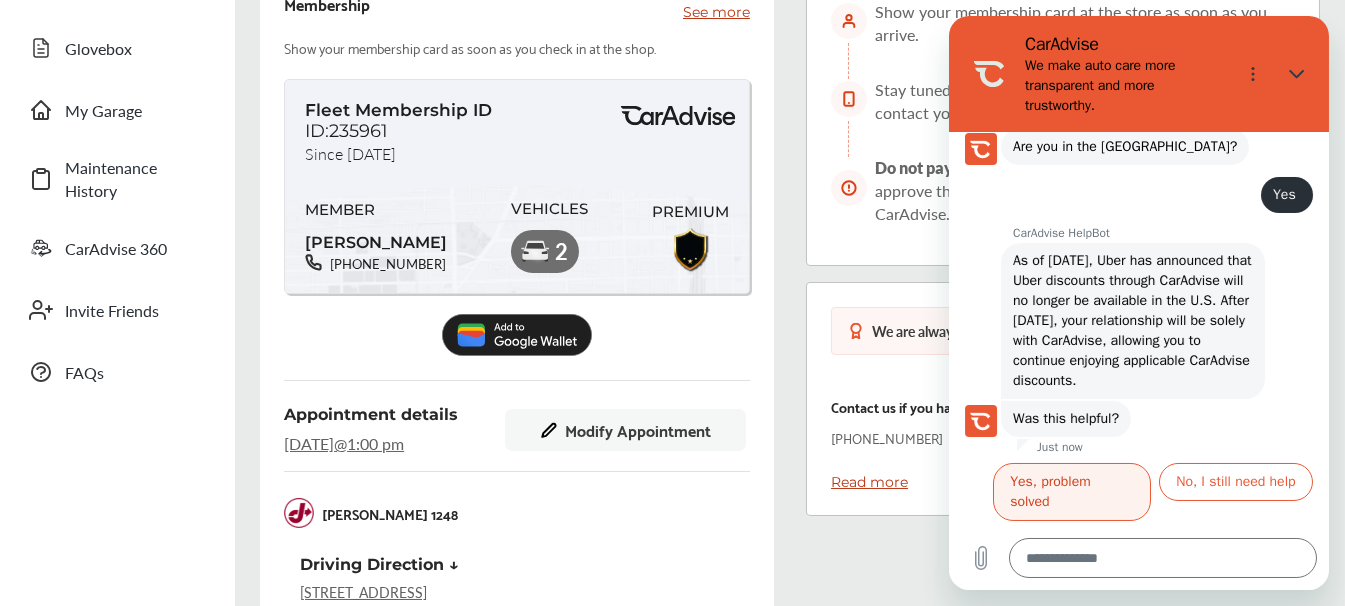 click on "Yes, problem solved" at bounding box center (1071, 492) 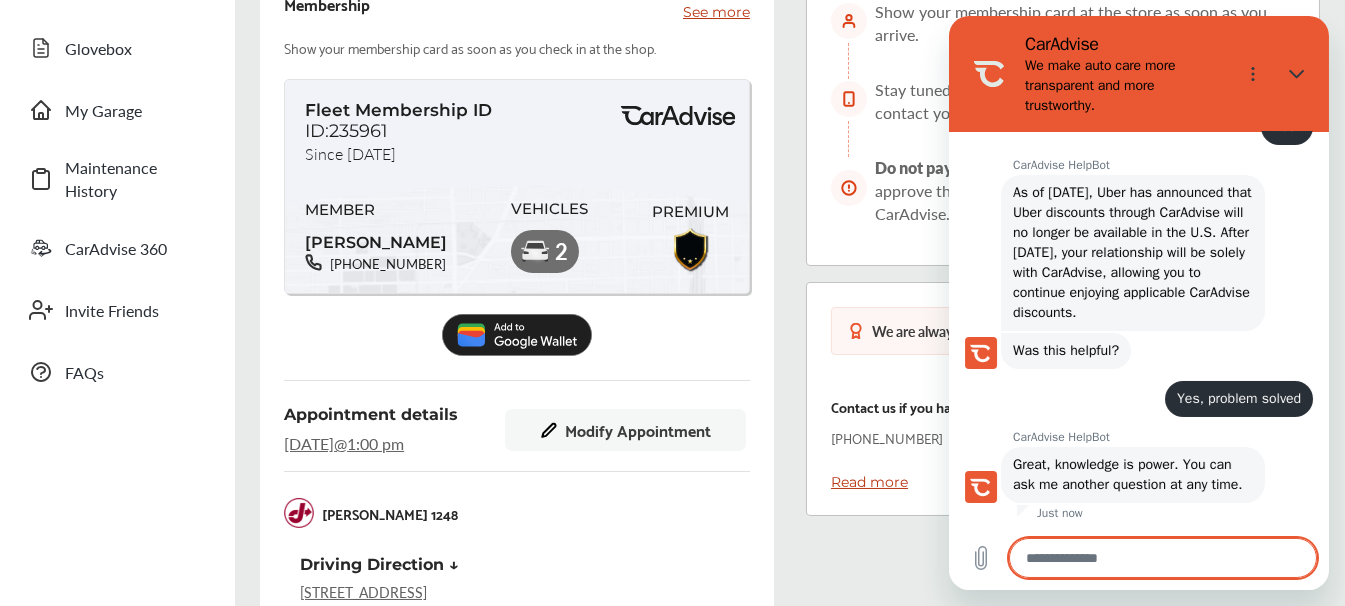 scroll, scrollTop: 406, scrollLeft: 0, axis: vertical 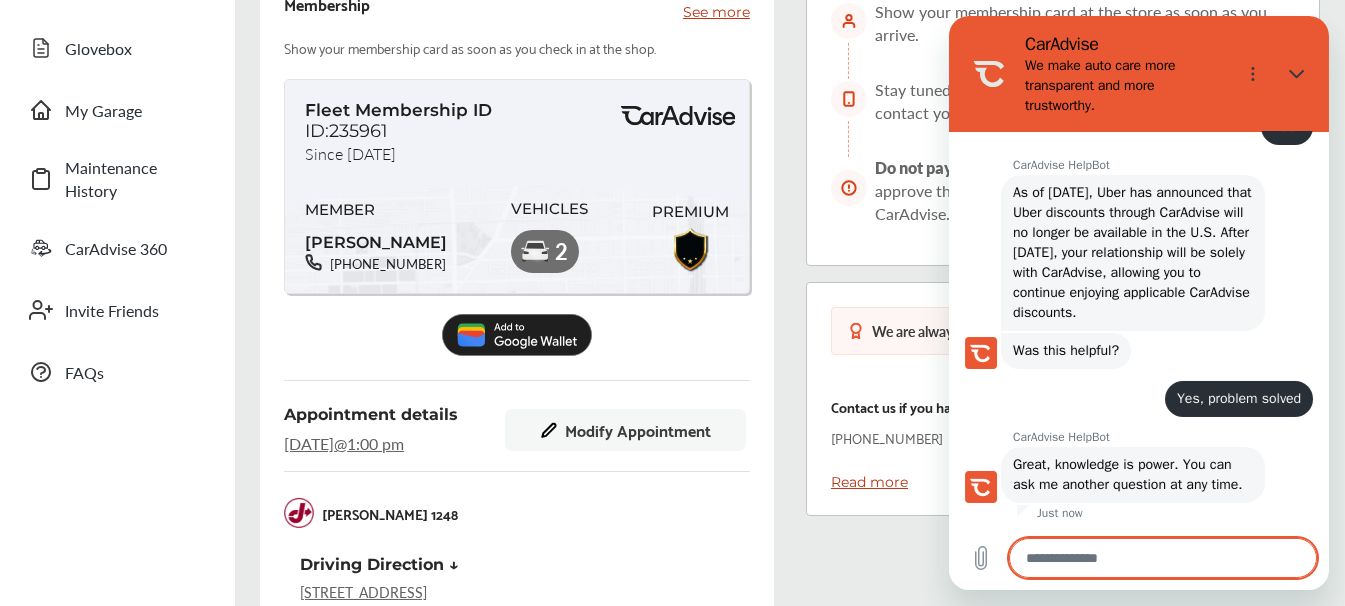 click on "Check in Instruction
Show your membership card at the store as soon as you arrive.
Stay tuned for updates on your service. The store will contact you before doing any additional work to your car.
Do not pay at the shop!  Once your service is done, you will approve the work and the payment will go through CarAdvise. We are always better than retail price Contact us if you have further questions about our pricing.   (844) 923-8473 Read more" at bounding box center (1063, 498) 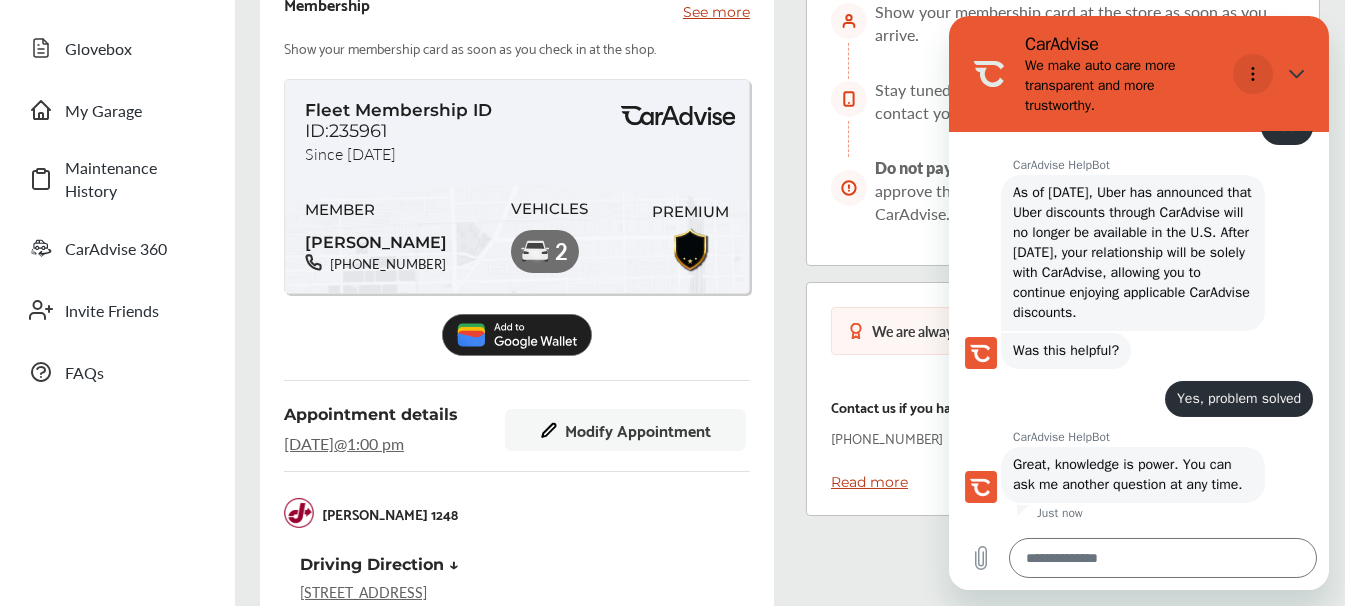 click 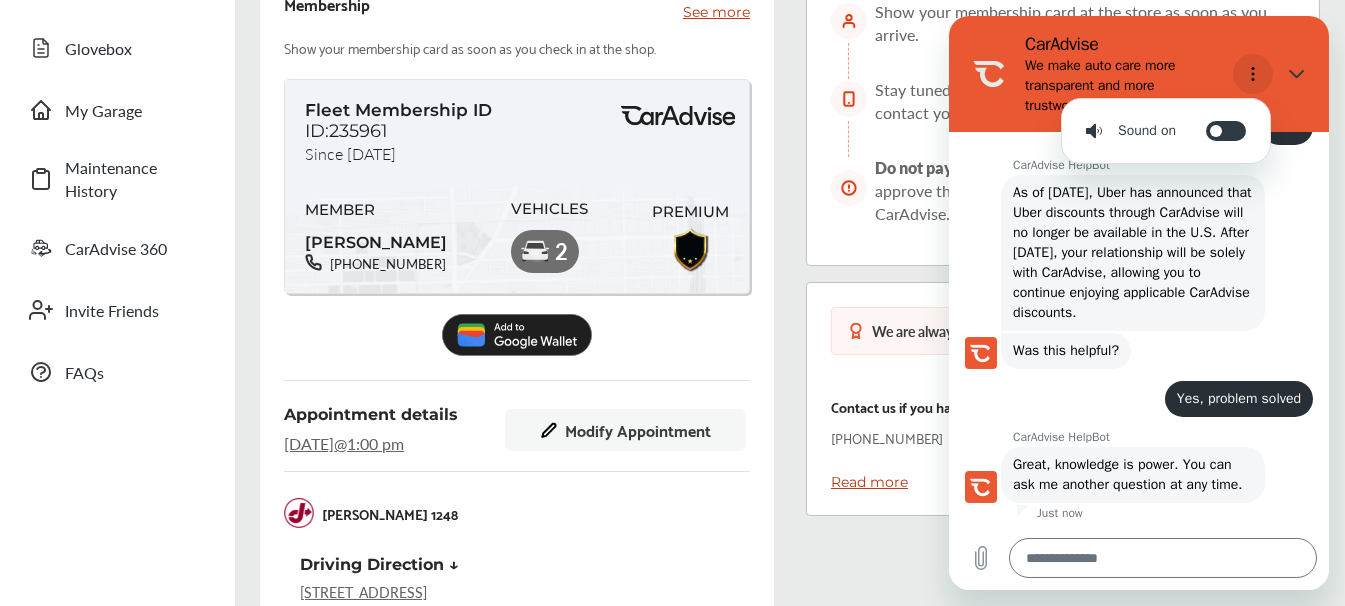 click 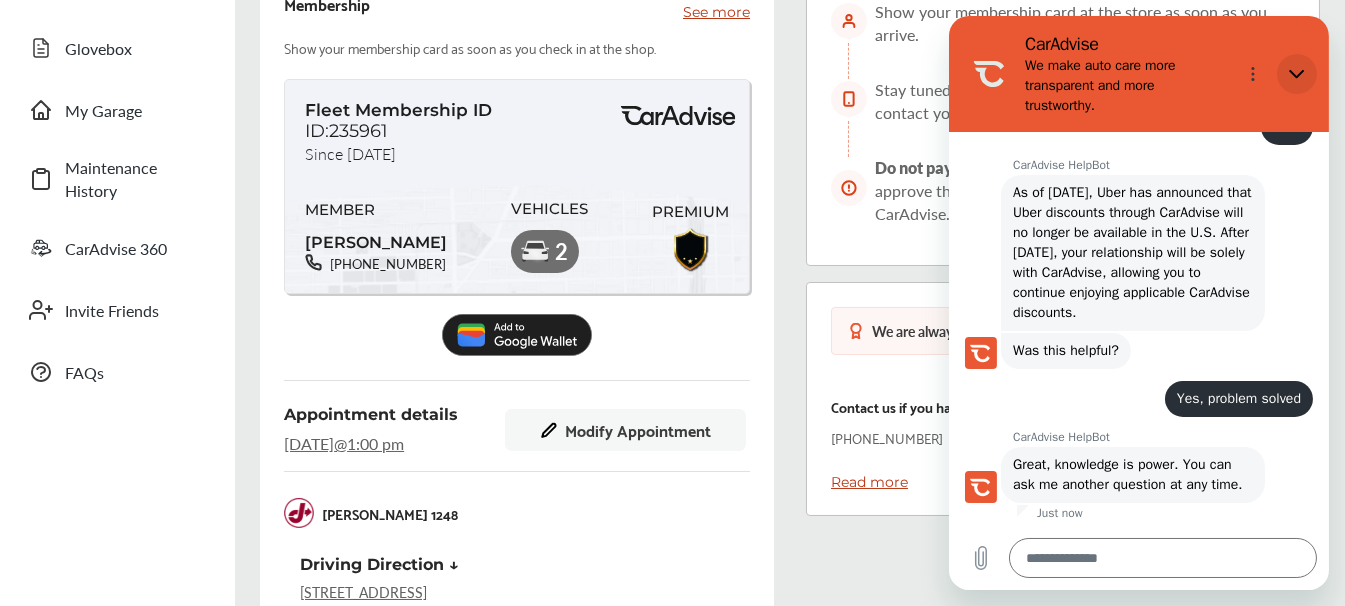 click 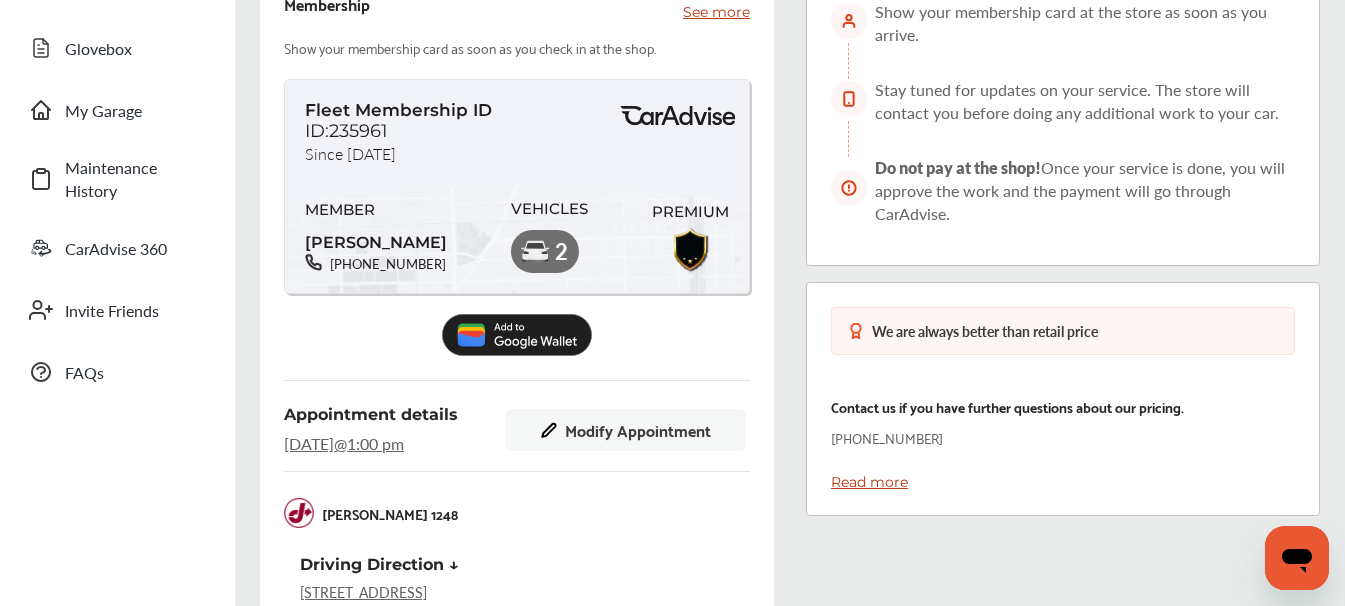 scroll, scrollTop: 406, scrollLeft: 0, axis: vertical 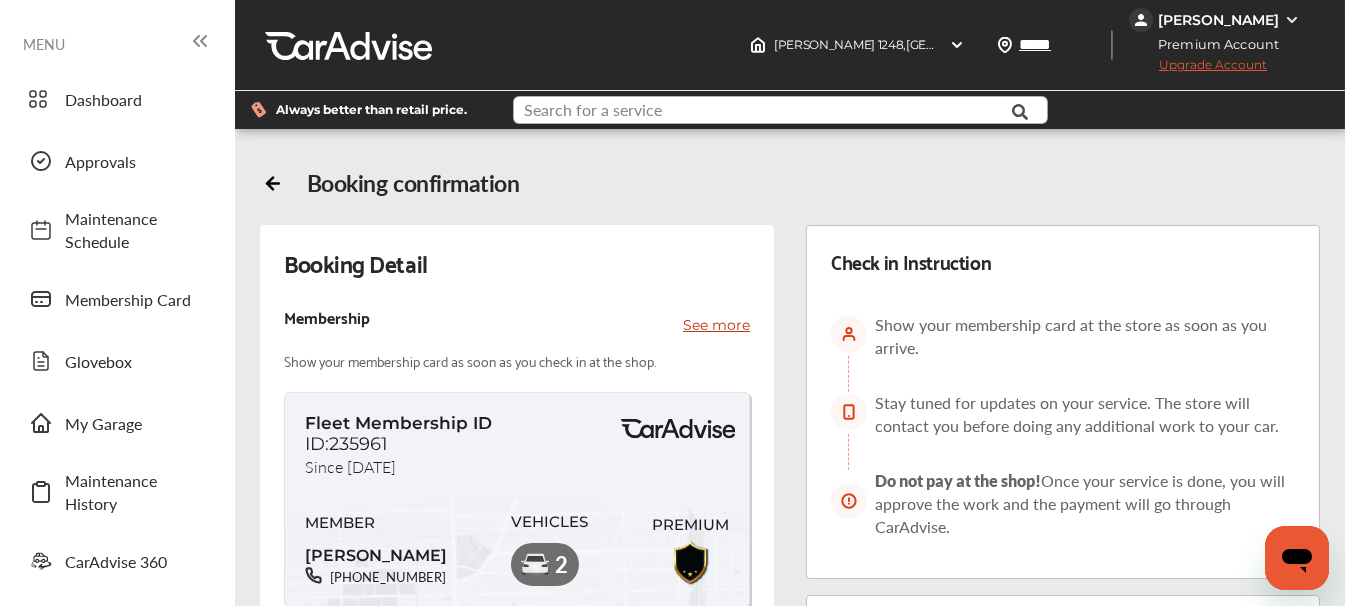 click at bounding box center [766, 112] 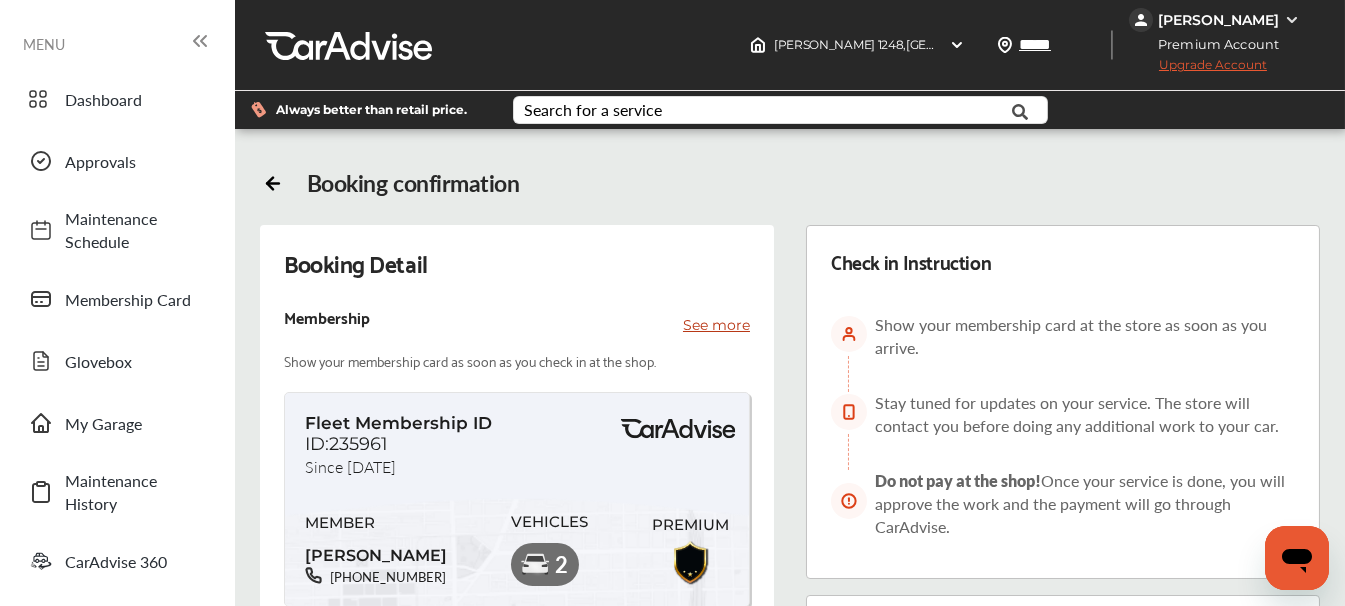 click on "Booking confirmation Booking Detail Membership See more Show your membership card as soon as you check in at the shop. Fleet Membership ID ID:235961 Since July 25 MEMBER LUCIO   ALVARADO 631-615-4965 VEHICLES 2 PREMIUM Appointment details Friday, Jul 25  @  1:00 pm
Modify Appointment Jiffy Lube 1248 Jiffy Lube Driving Direction ↓ 452 MEDFORD AVE Patchogue, NY 11772 Services   (1) •  Cambio de aceite - Full-synthetic Discount Price at Shop Estimated total cost N/A For further details, inquiries, or any other concerns, please reach out to our Support team. support@caradvise.com (844) 923-8473 Click here to get more information Cancel Appointment Check in Instruction
Show your membership card at the store as soon as you arrive.
Stay tuned for updates on your service. The store will contact you before doing any additional work to your car.
Do not pay at the shop! We are always better than retail price   (844) 923-8473" at bounding box center [790, 760] 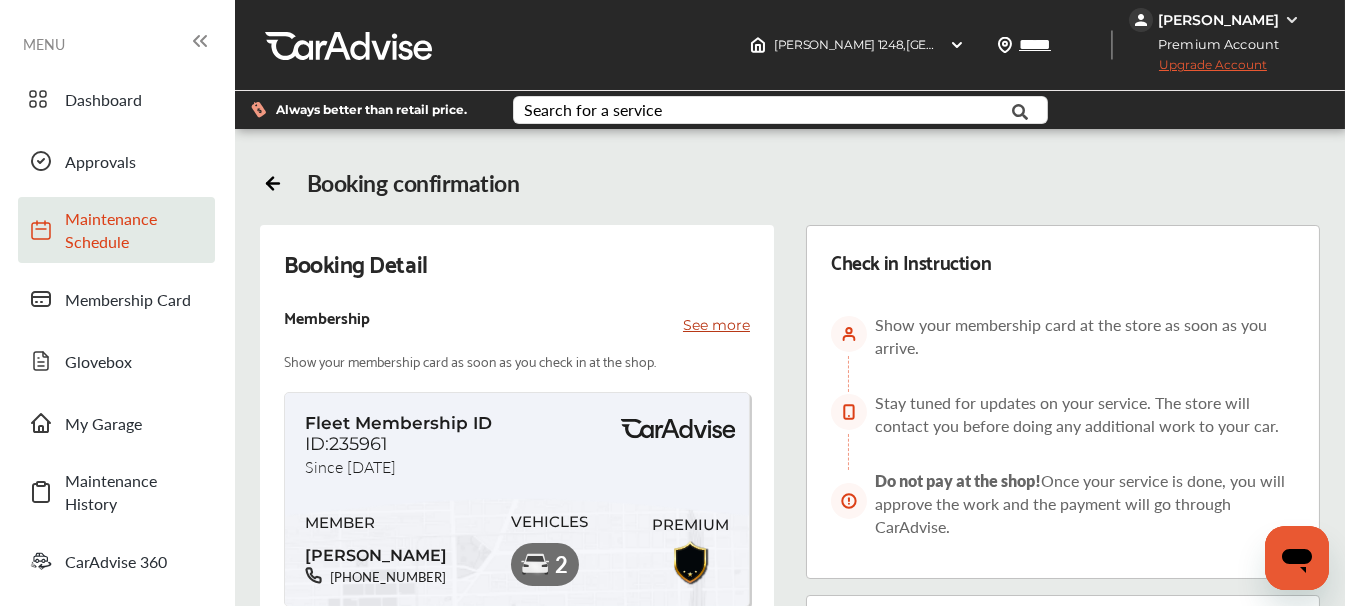 click on "Maintenance Schedule" at bounding box center (135, 230) 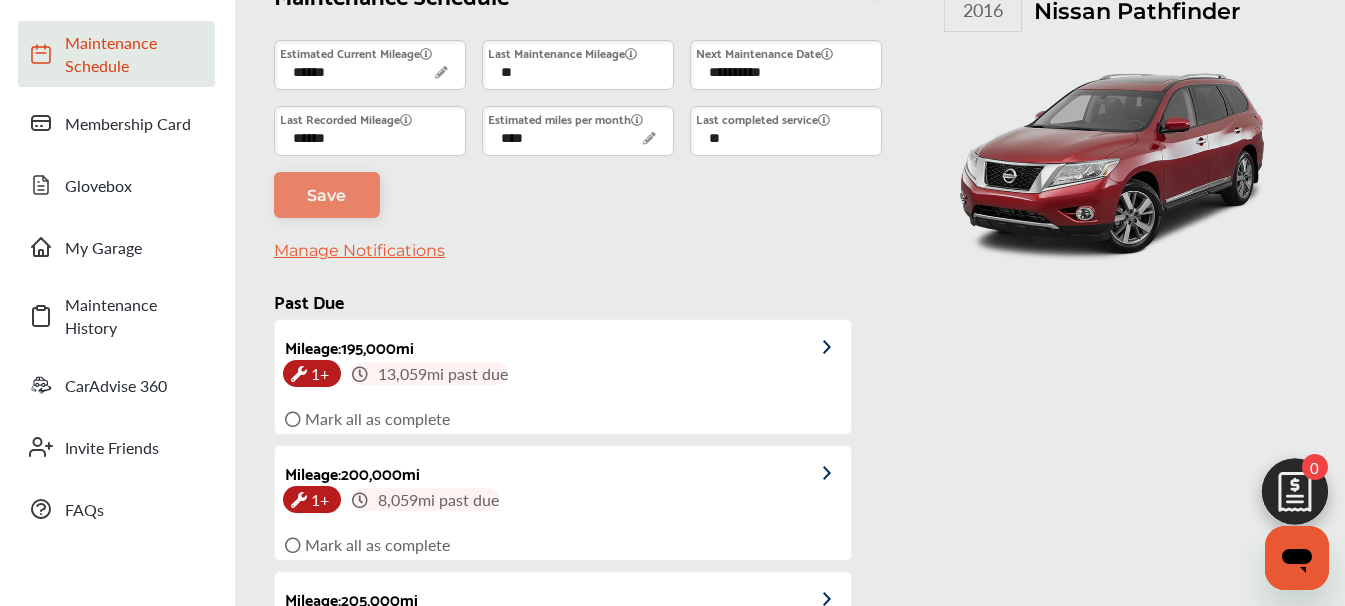 scroll, scrollTop: 403, scrollLeft: 0, axis: vertical 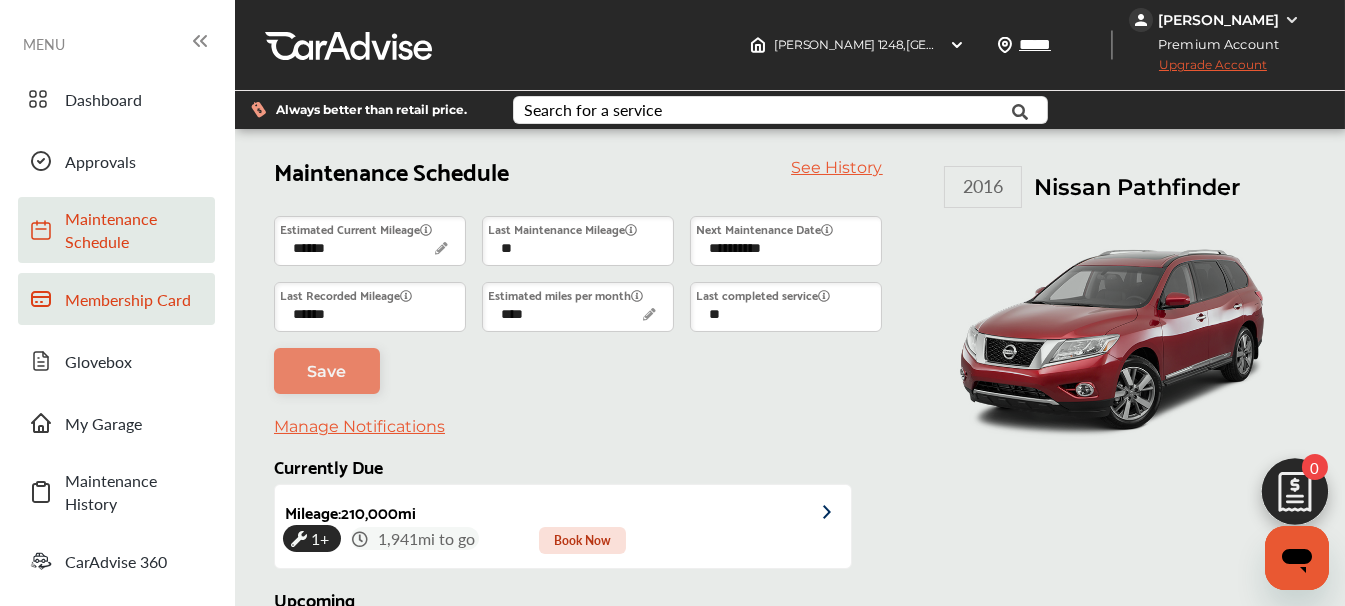 click on "Membership Card" at bounding box center (135, 299) 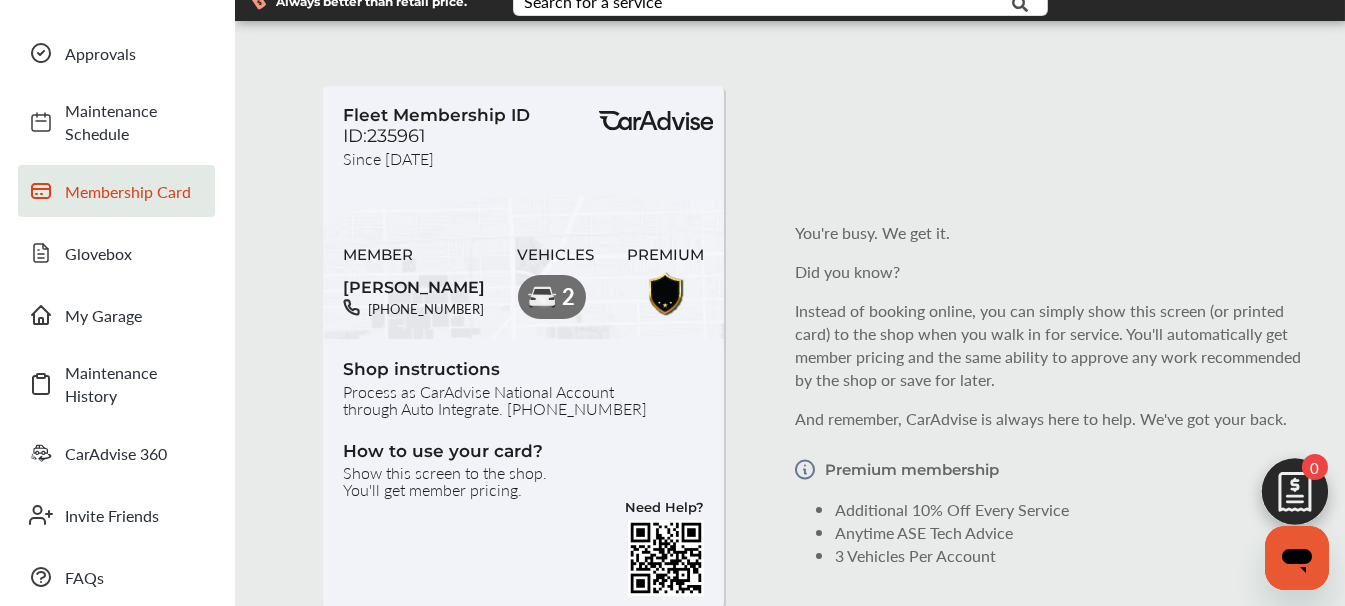 scroll, scrollTop: 133, scrollLeft: 0, axis: vertical 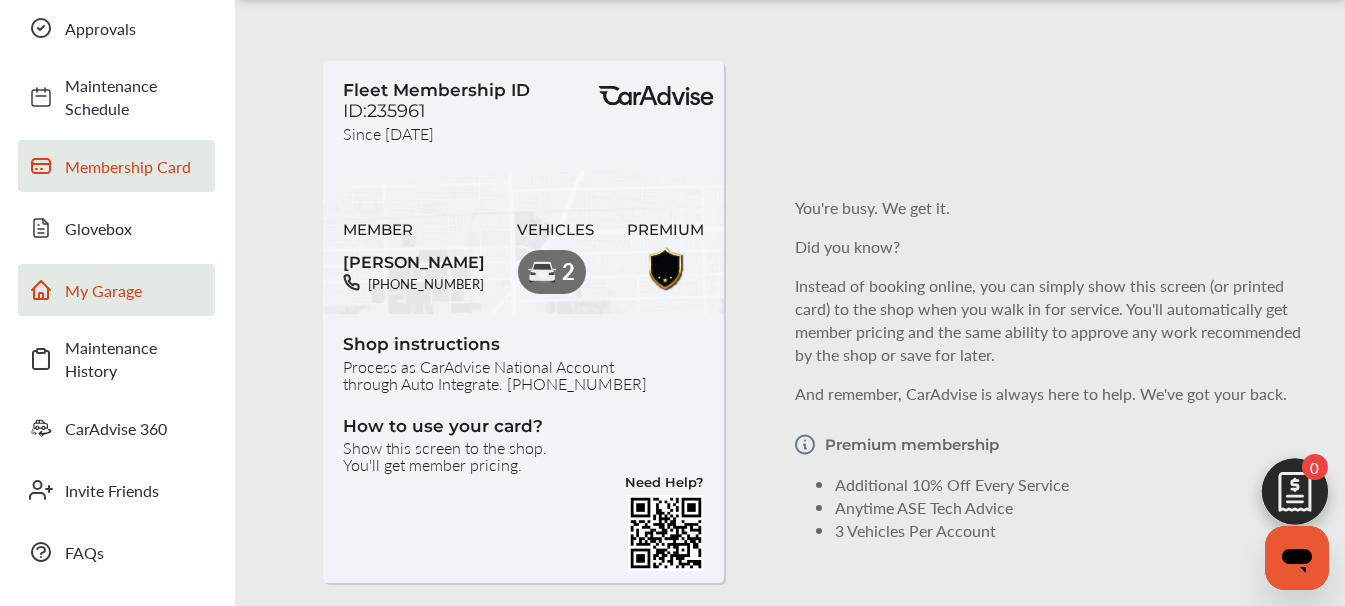 click on "My Garage" at bounding box center (116, 290) 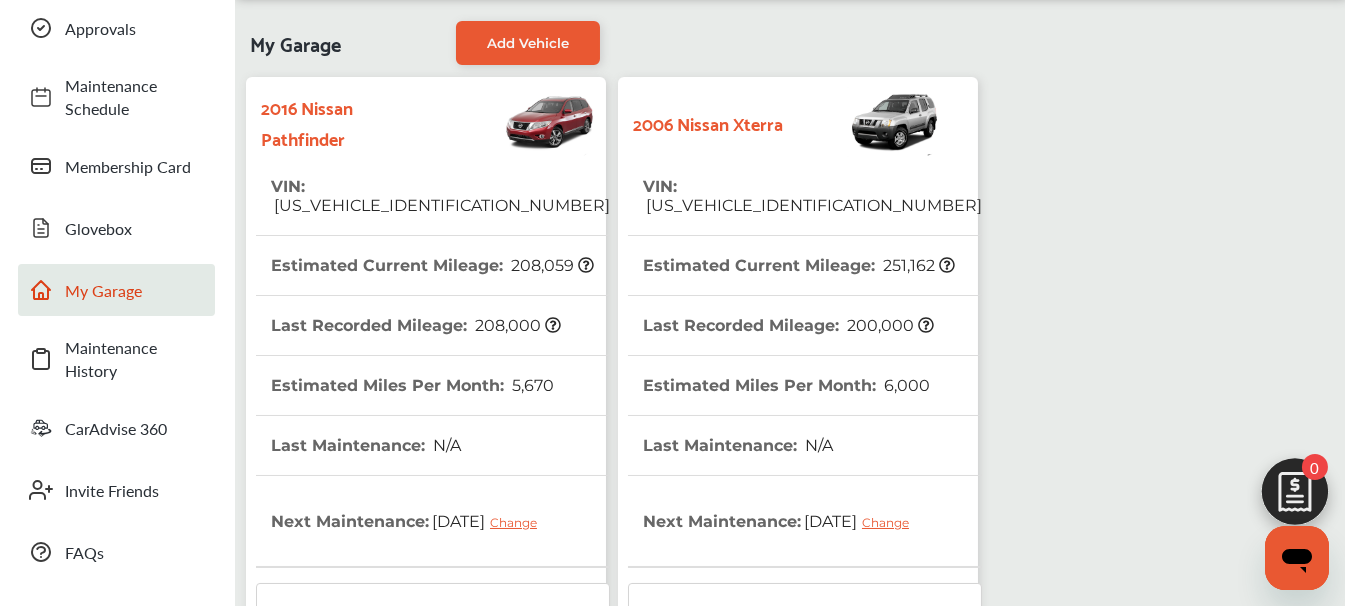 scroll, scrollTop: 0, scrollLeft: 0, axis: both 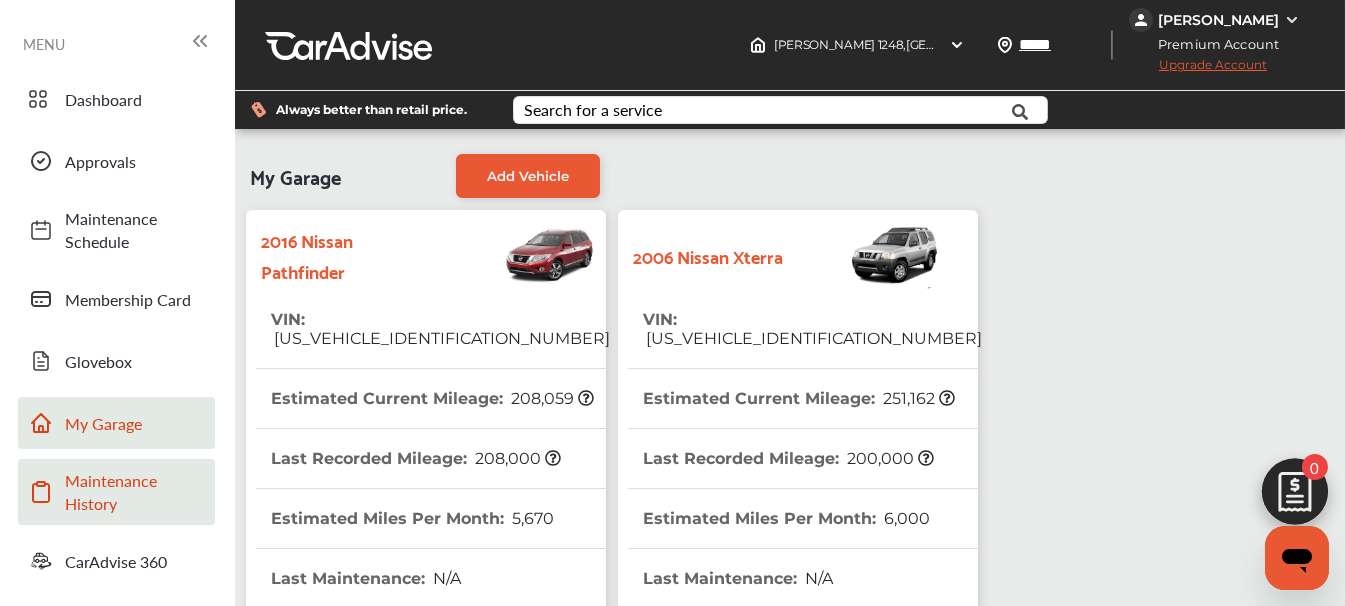 click on "Maintenance History" at bounding box center (135, 492) 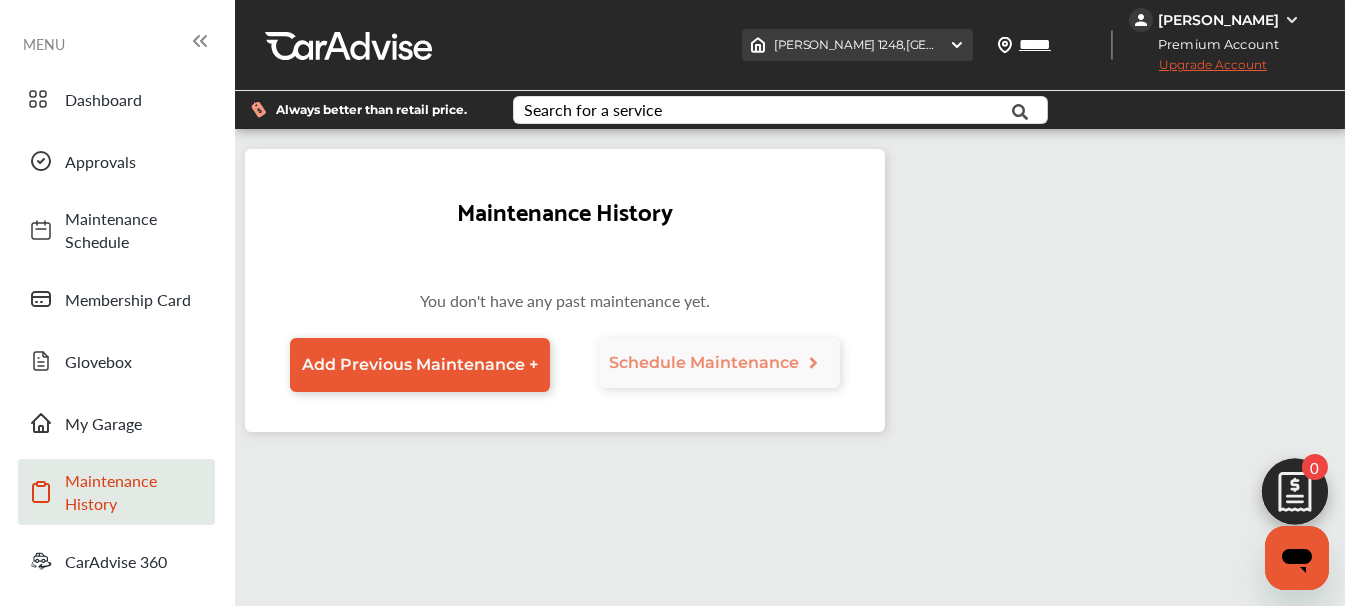 click on "Jiffy Lube 1248 ,  452 MEDFORD AVE   Patchogue ,  NY   11772" at bounding box center (963, 44) 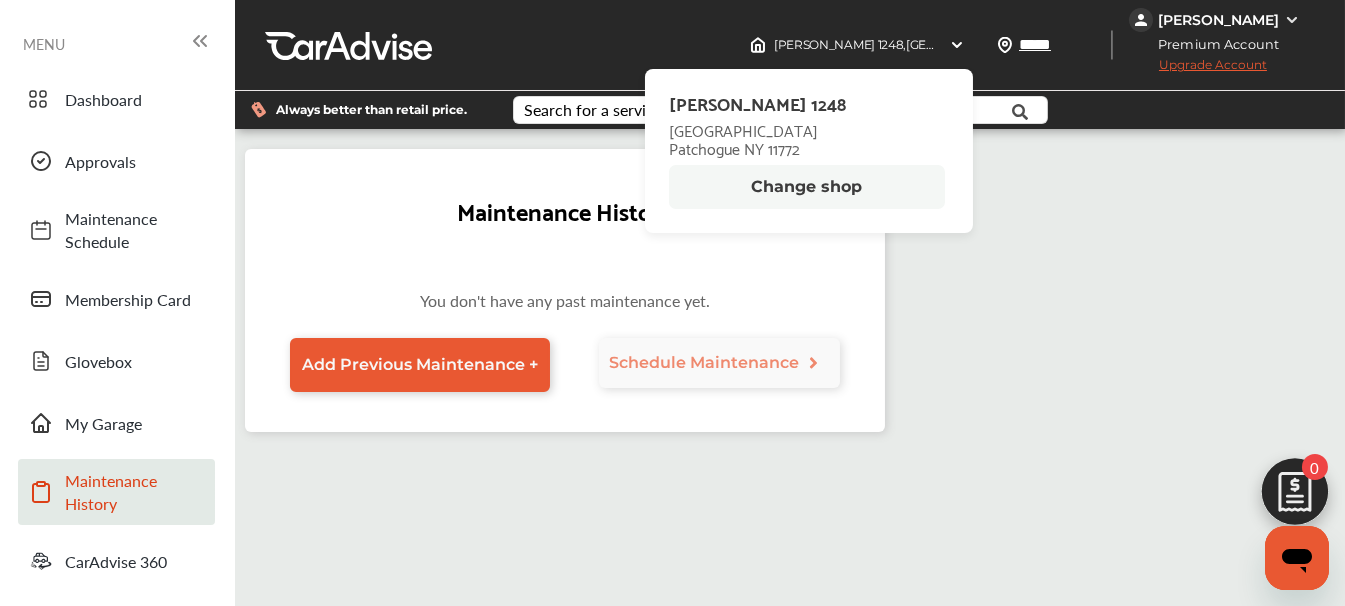 click on "[GEOGRAPHIC_DATA]" at bounding box center (757, 130) 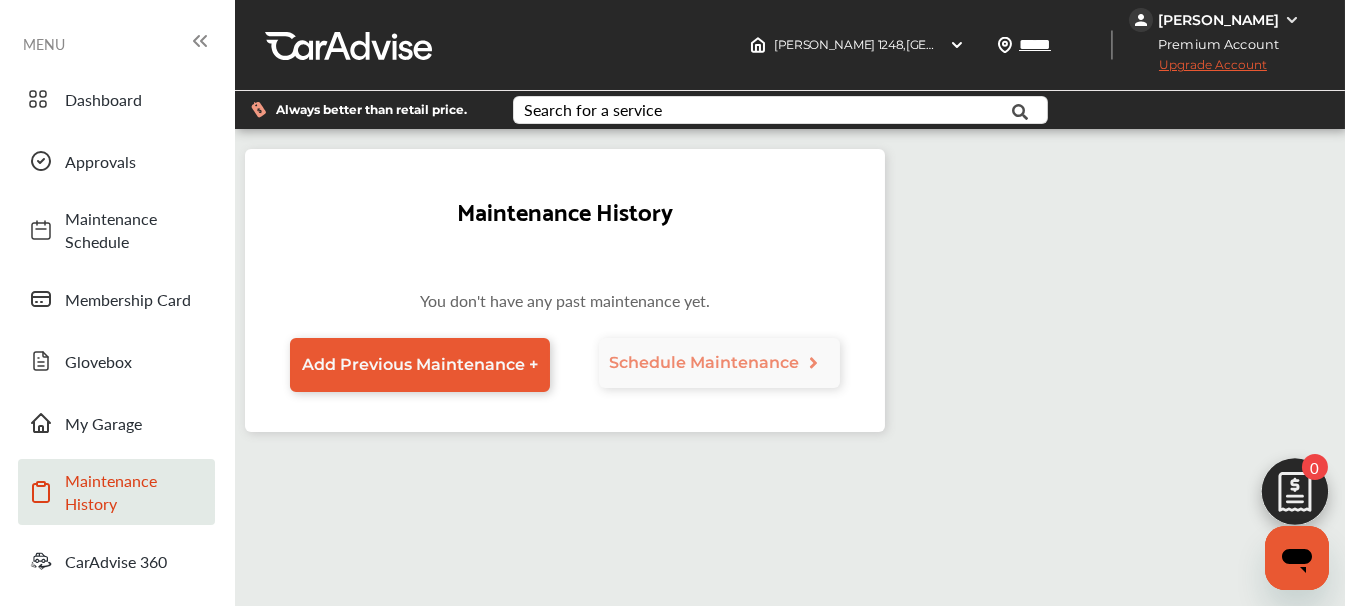 click on "Maintenance History You don't have any past maintenance yet. Add Previous Maintenance + Schedule Maintenance" at bounding box center (790, 489) 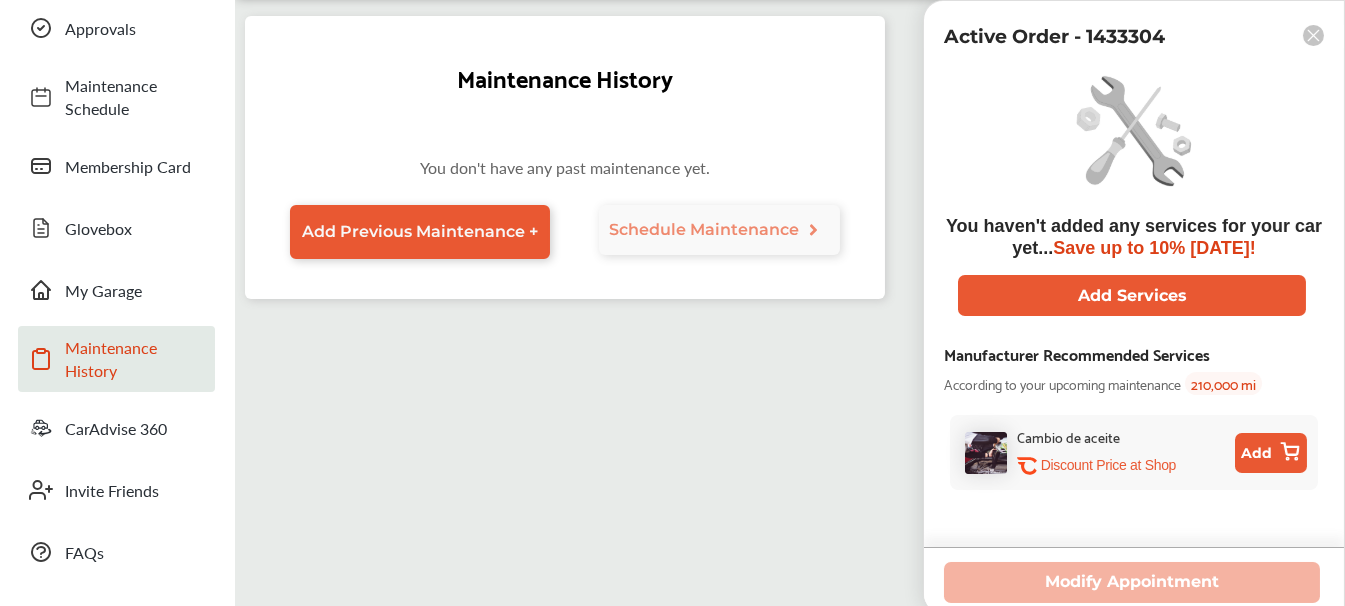 scroll, scrollTop: 0, scrollLeft: 0, axis: both 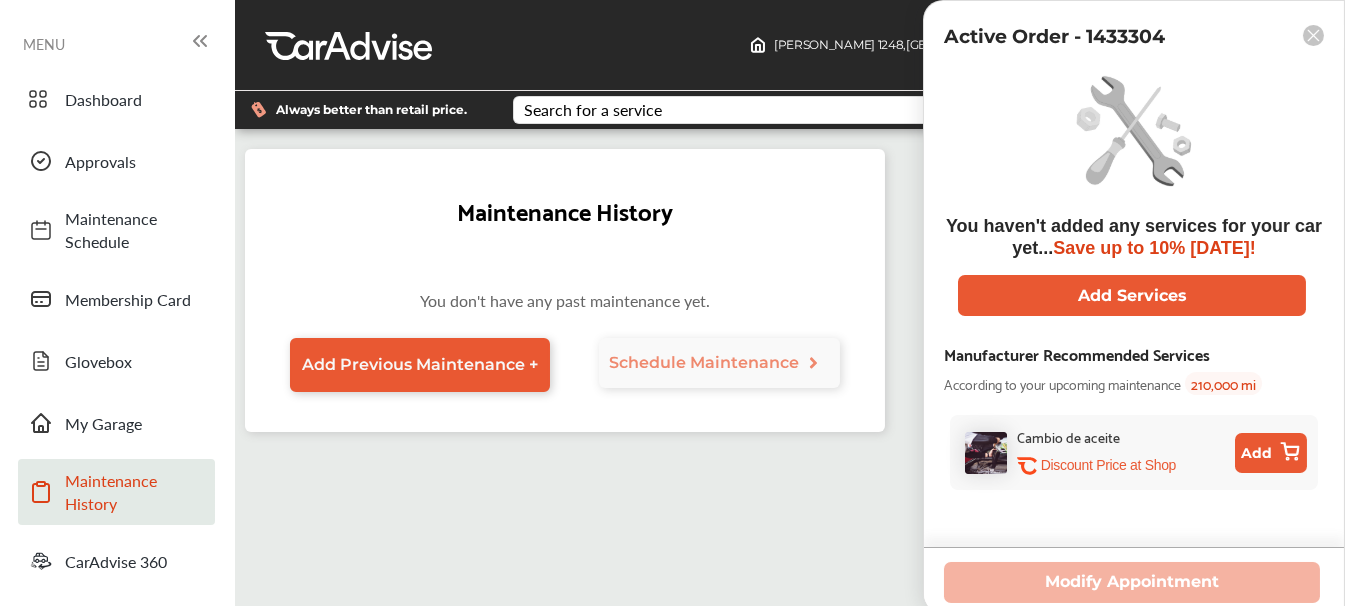 type on "*" 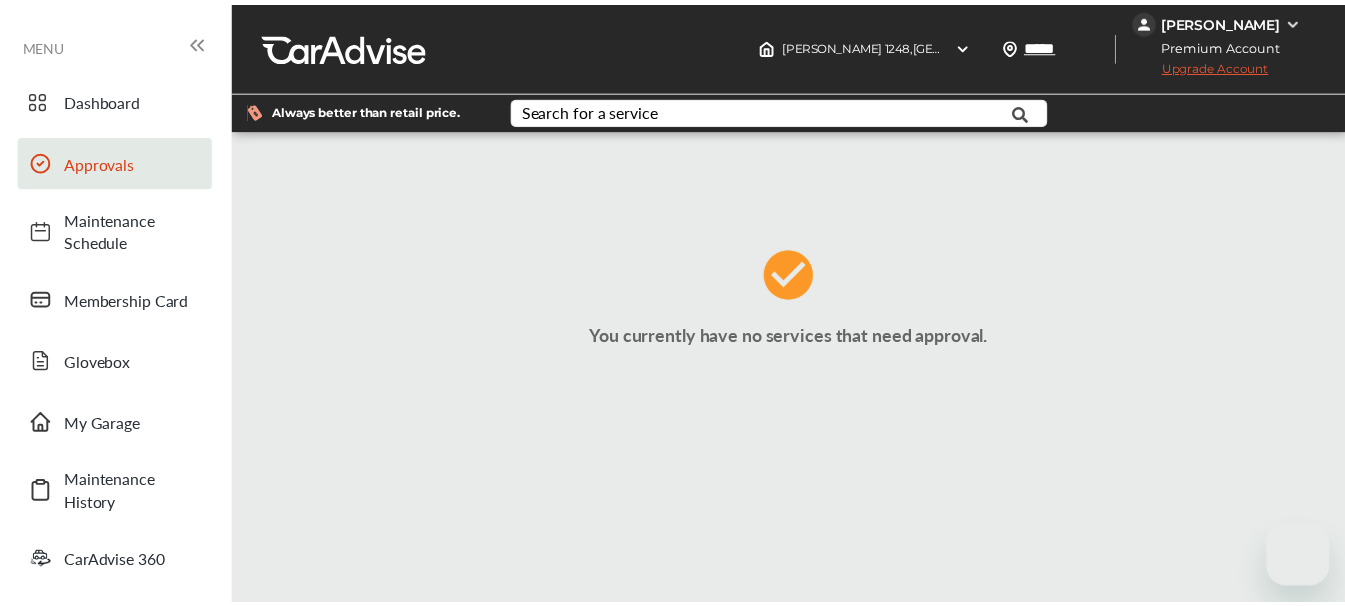 scroll, scrollTop: 0, scrollLeft: 0, axis: both 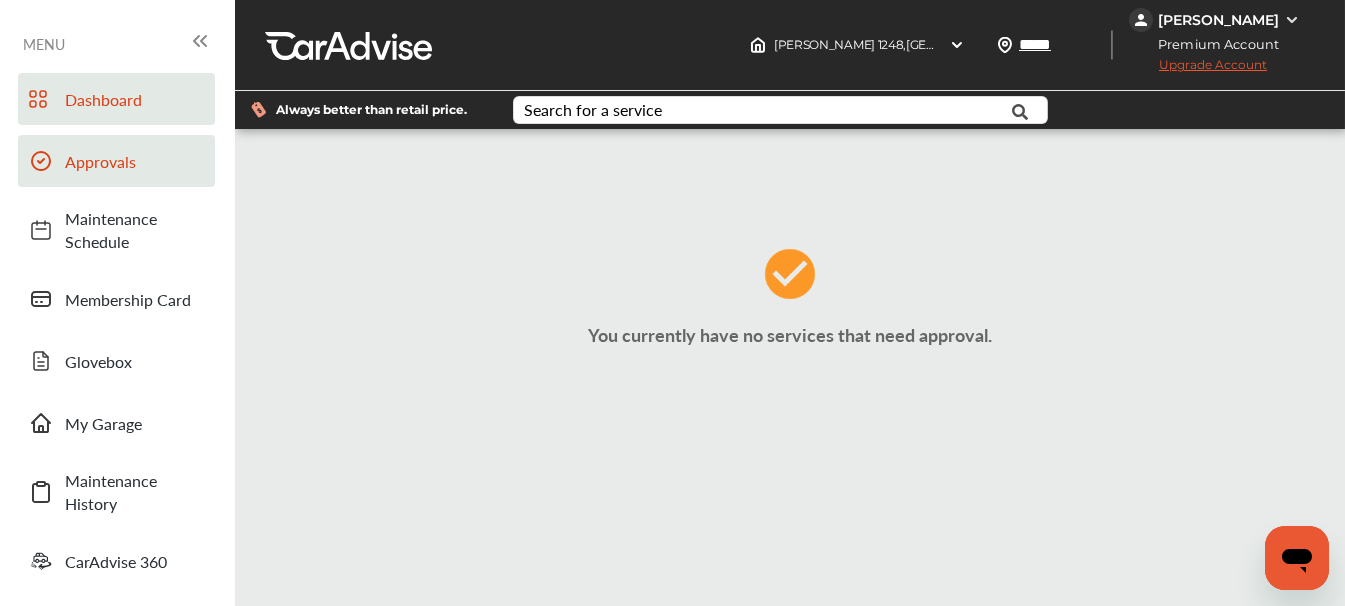 click on "Dashboard" at bounding box center [135, 99] 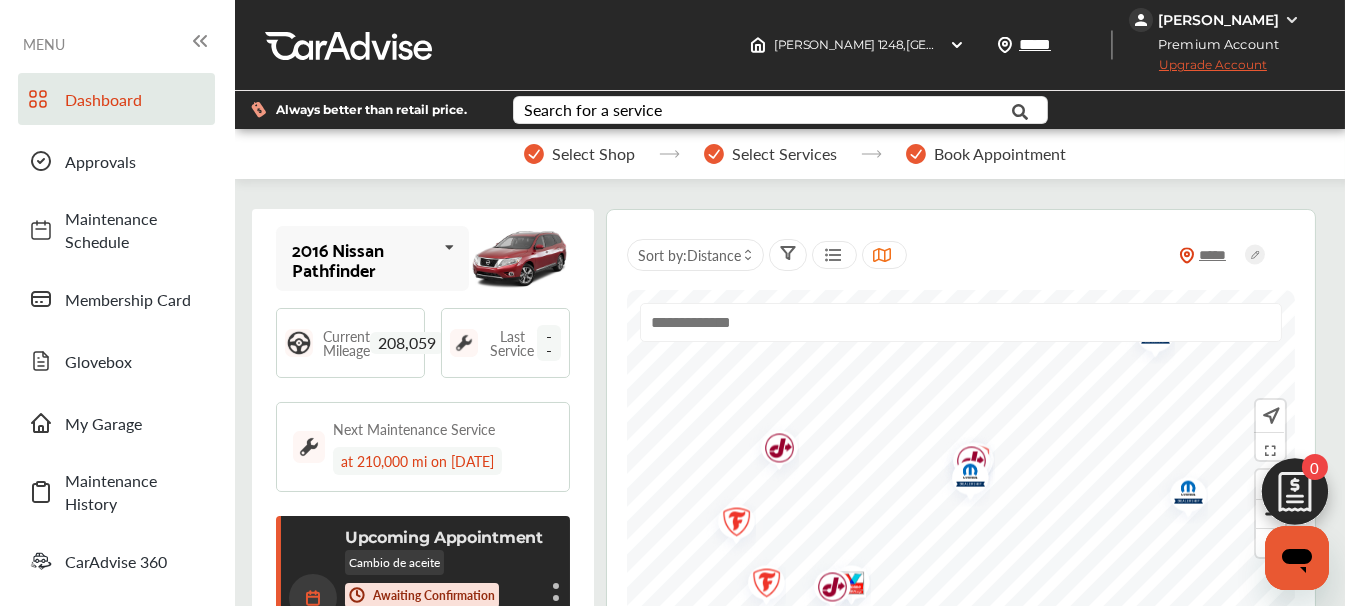 scroll, scrollTop: 133, scrollLeft: 0, axis: vertical 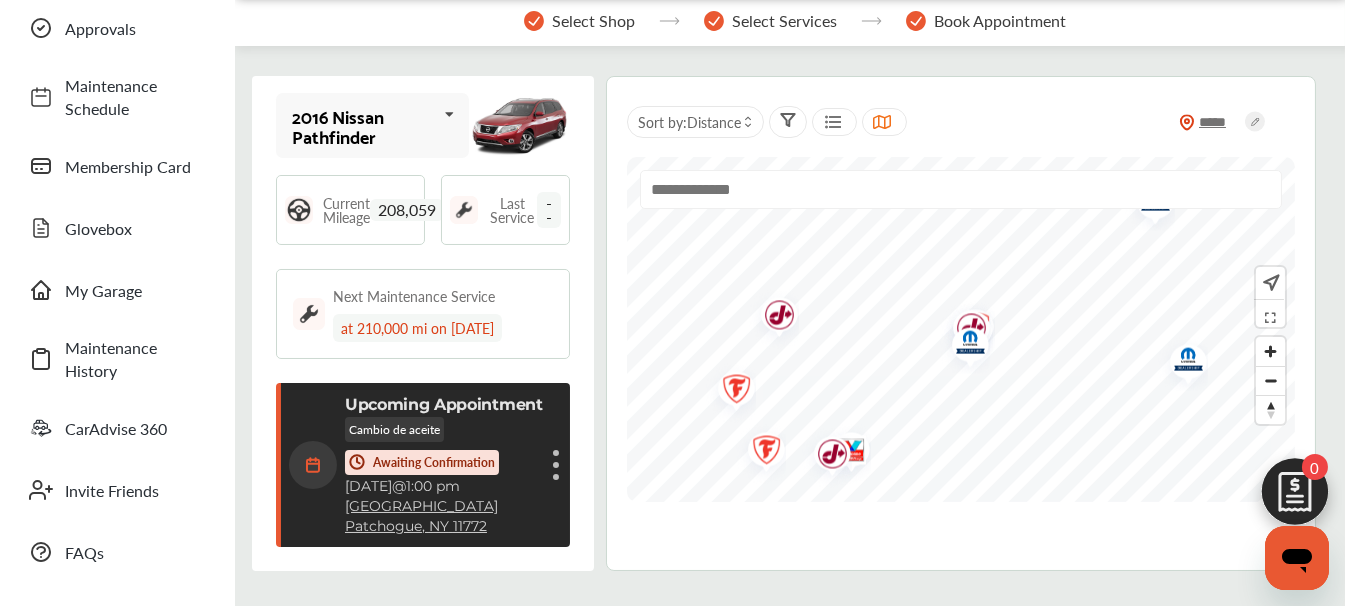click on "Awaiting Confirmation" at bounding box center [434, 462] 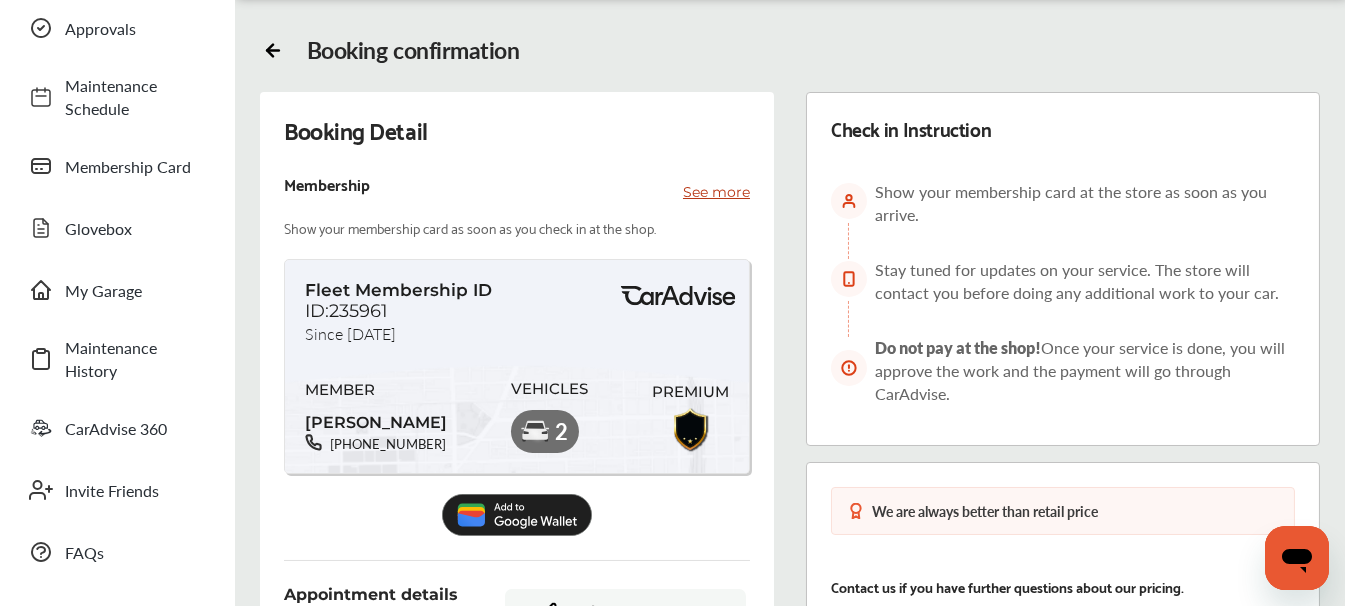 scroll, scrollTop: 0, scrollLeft: 0, axis: both 